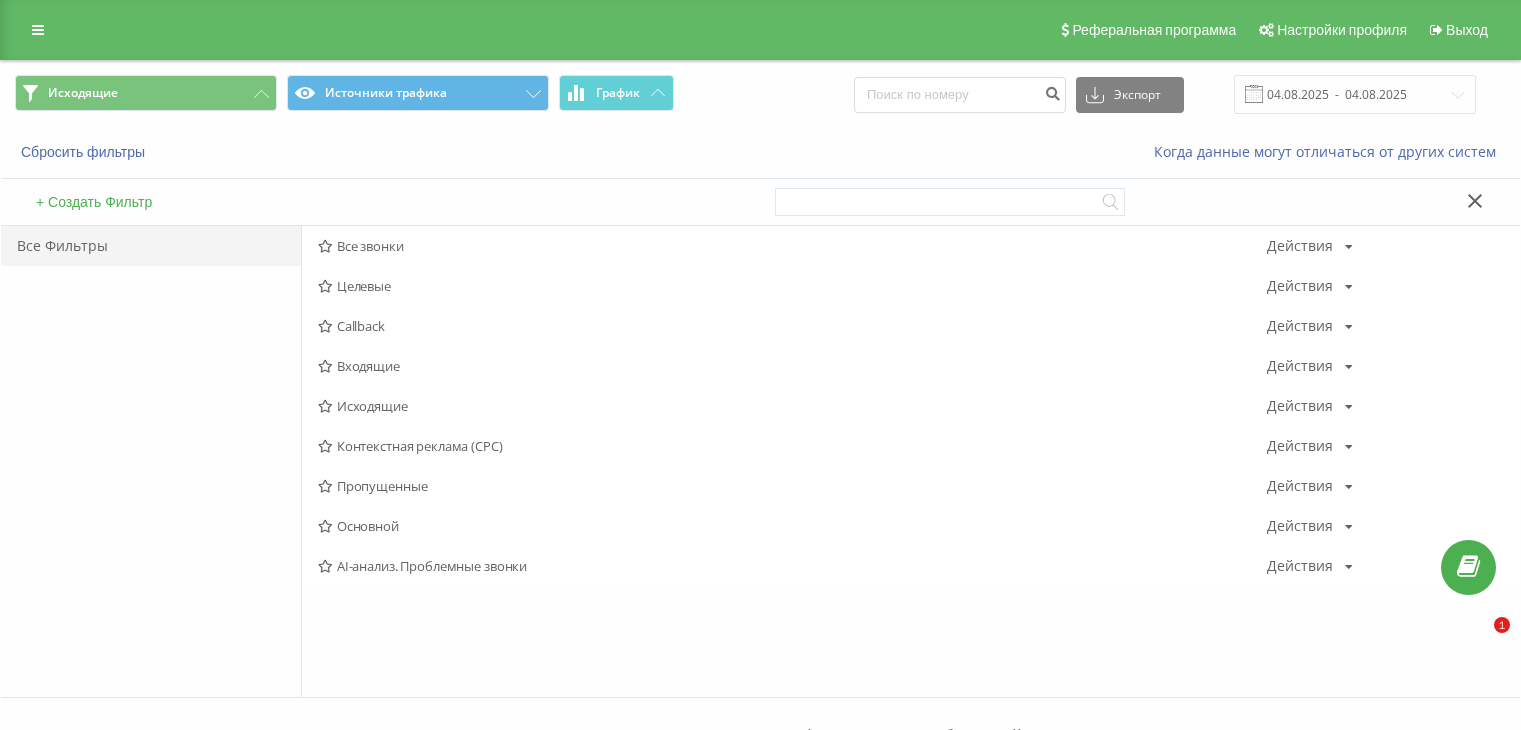 scroll, scrollTop: 0, scrollLeft: 0, axis: both 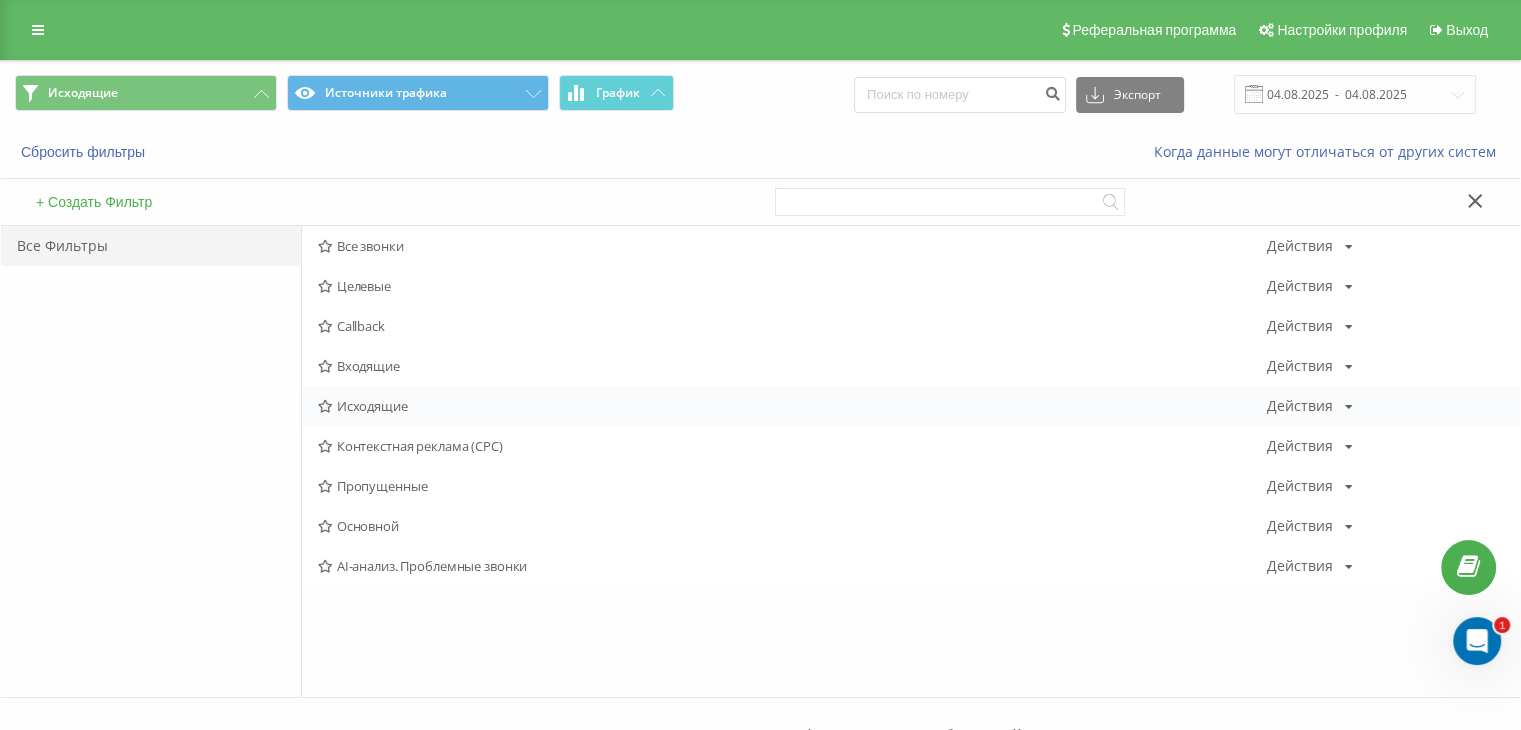 click on "Исходящие" at bounding box center (792, 406) 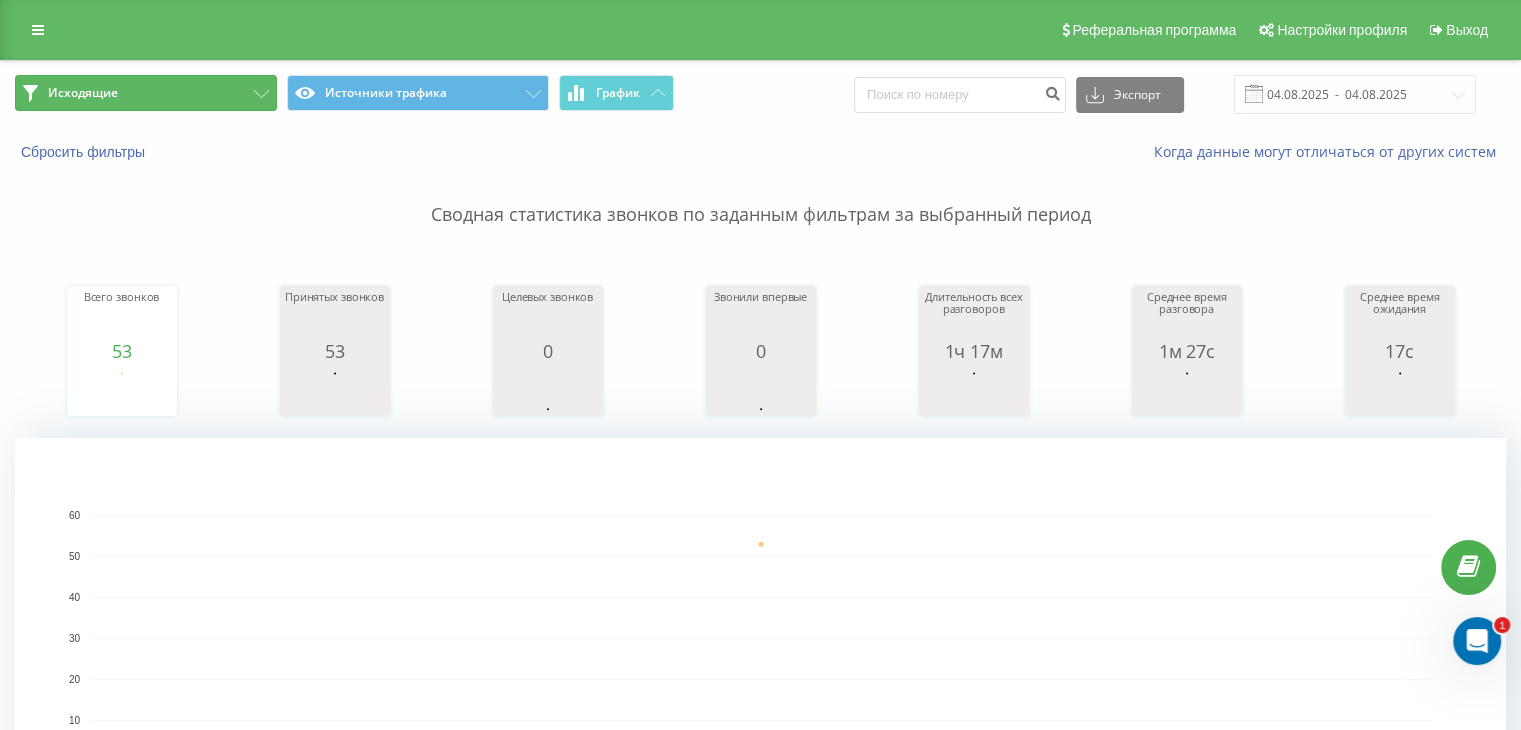 drag, startPoint x: 226, startPoint y: 97, endPoint x: 276, endPoint y: 169, distance: 87.658424 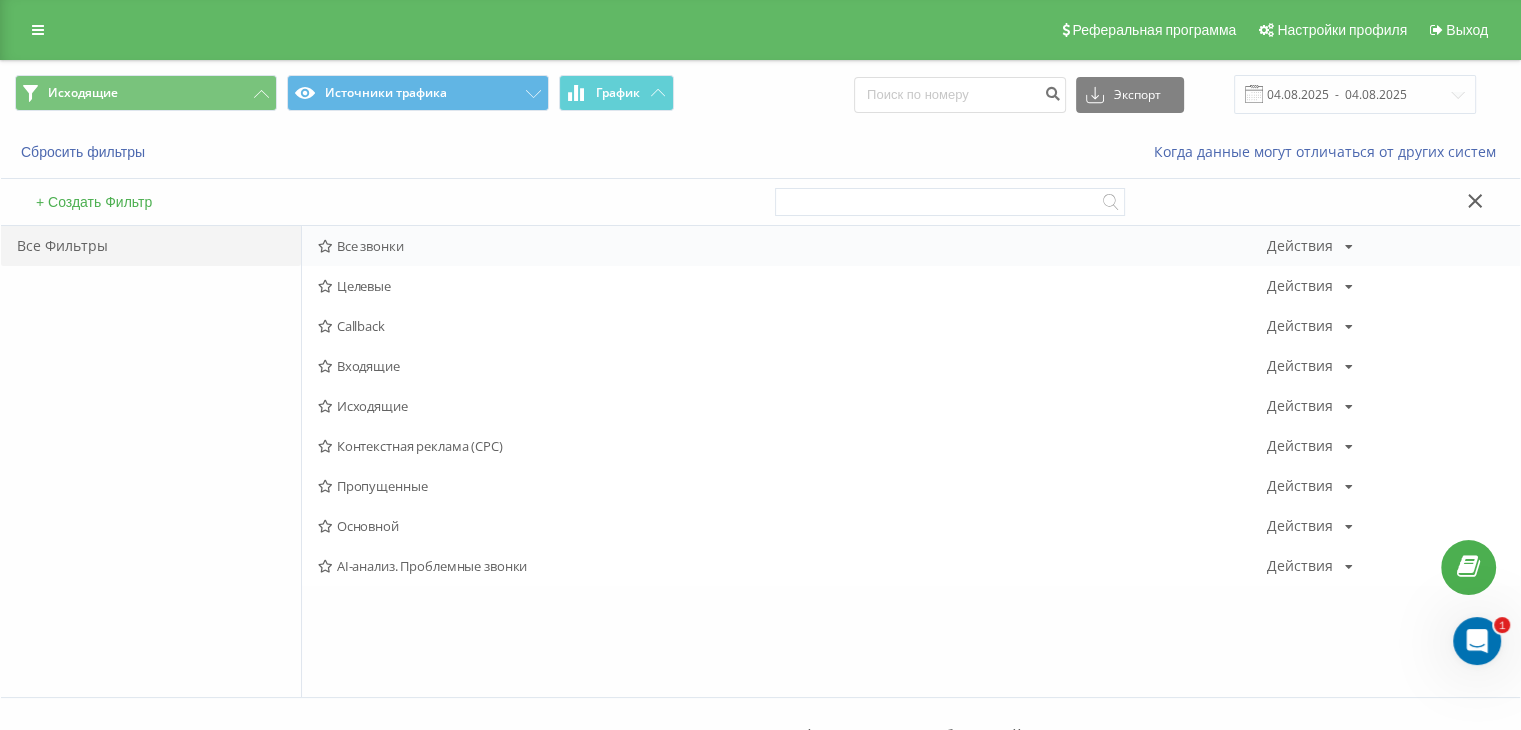 click on "Все звонки" at bounding box center (792, 246) 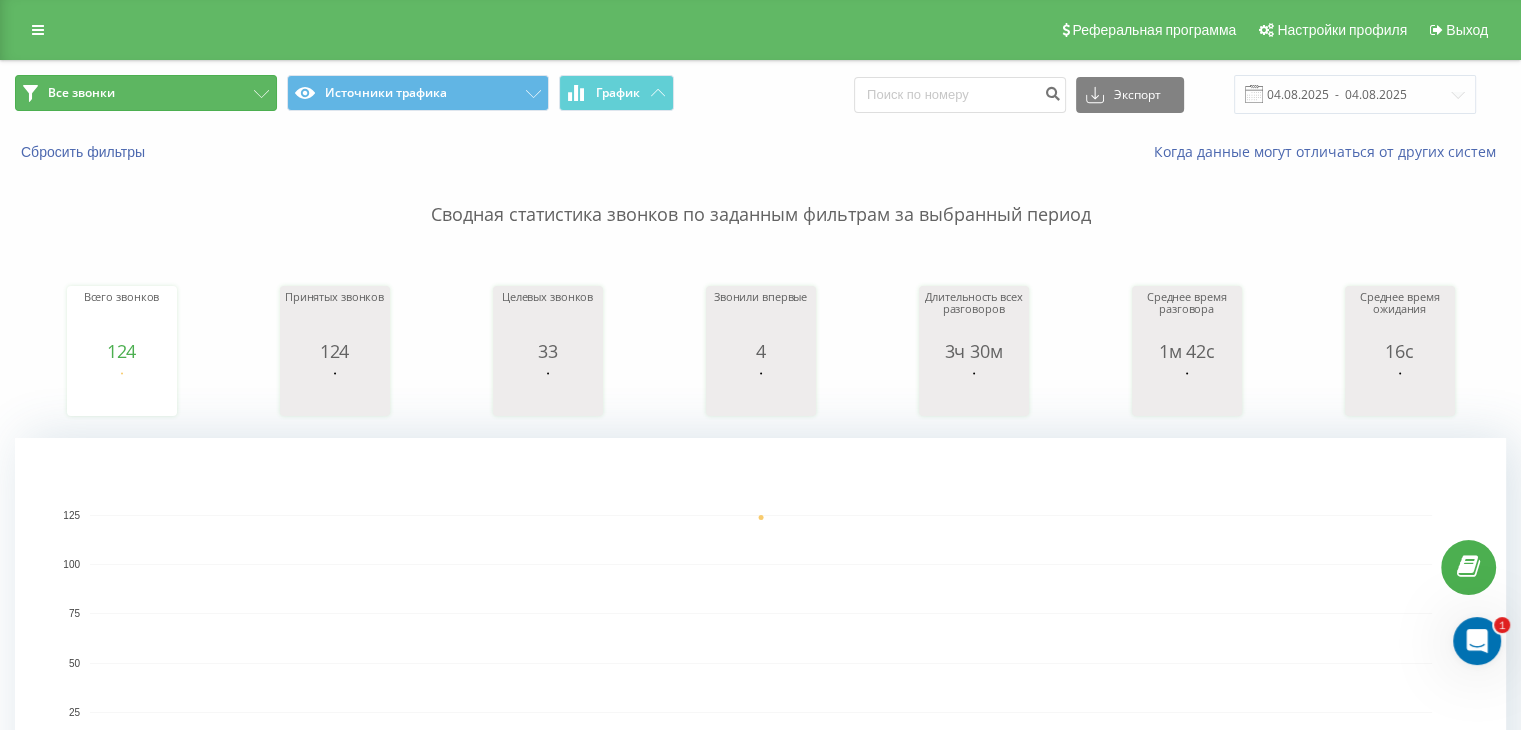 click on "Все звонки" at bounding box center [146, 93] 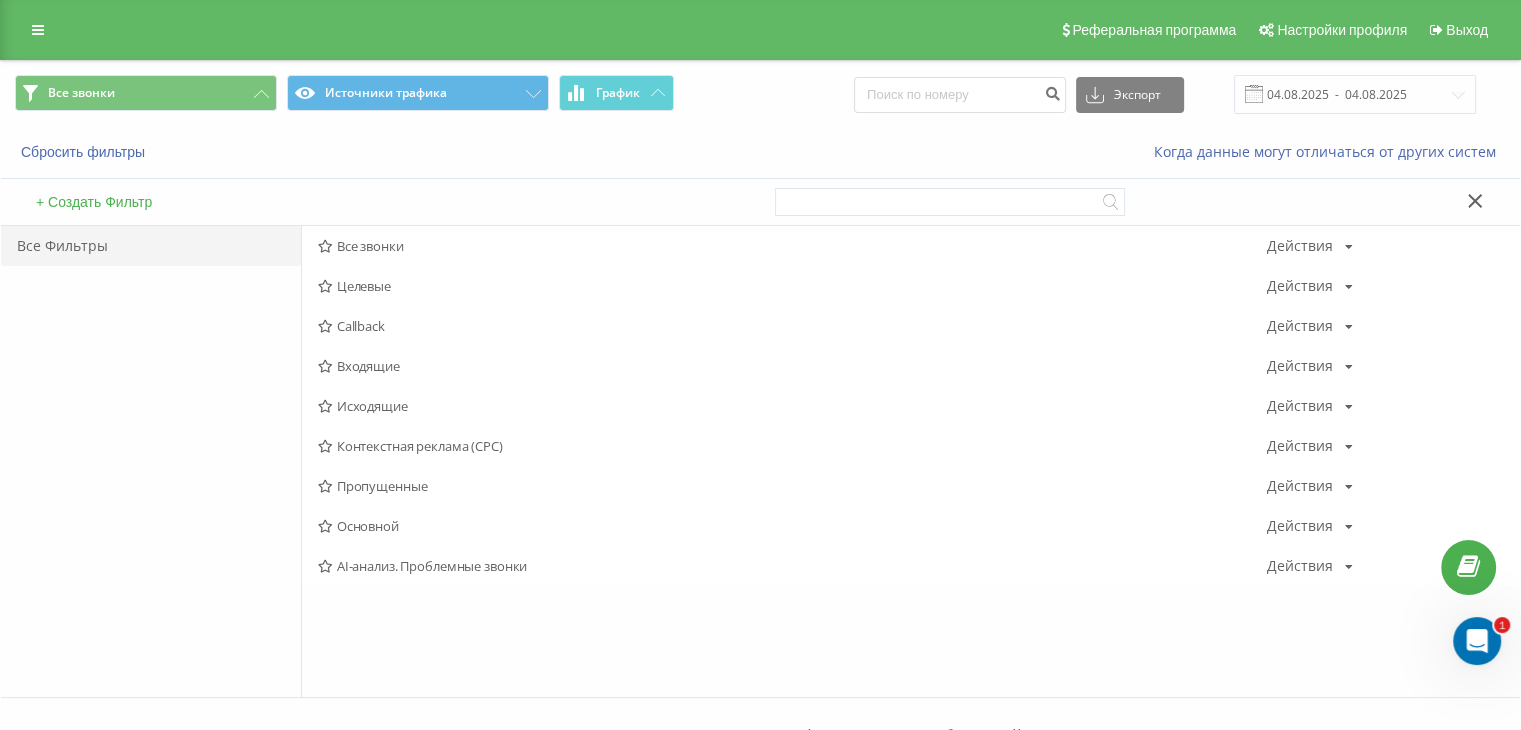 click on "Исходящие" at bounding box center (792, 406) 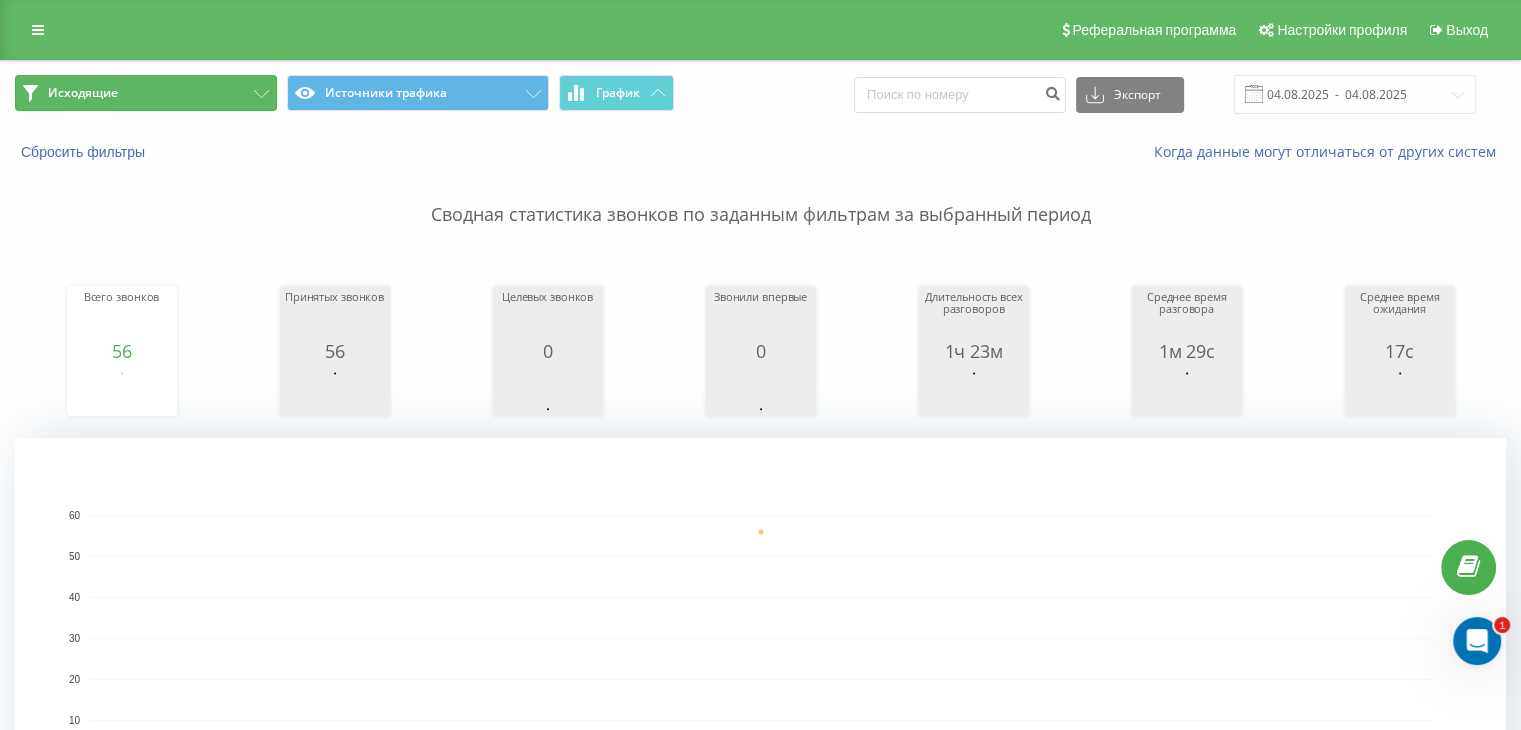 click on "Исходящие" at bounding box center (146, 93) 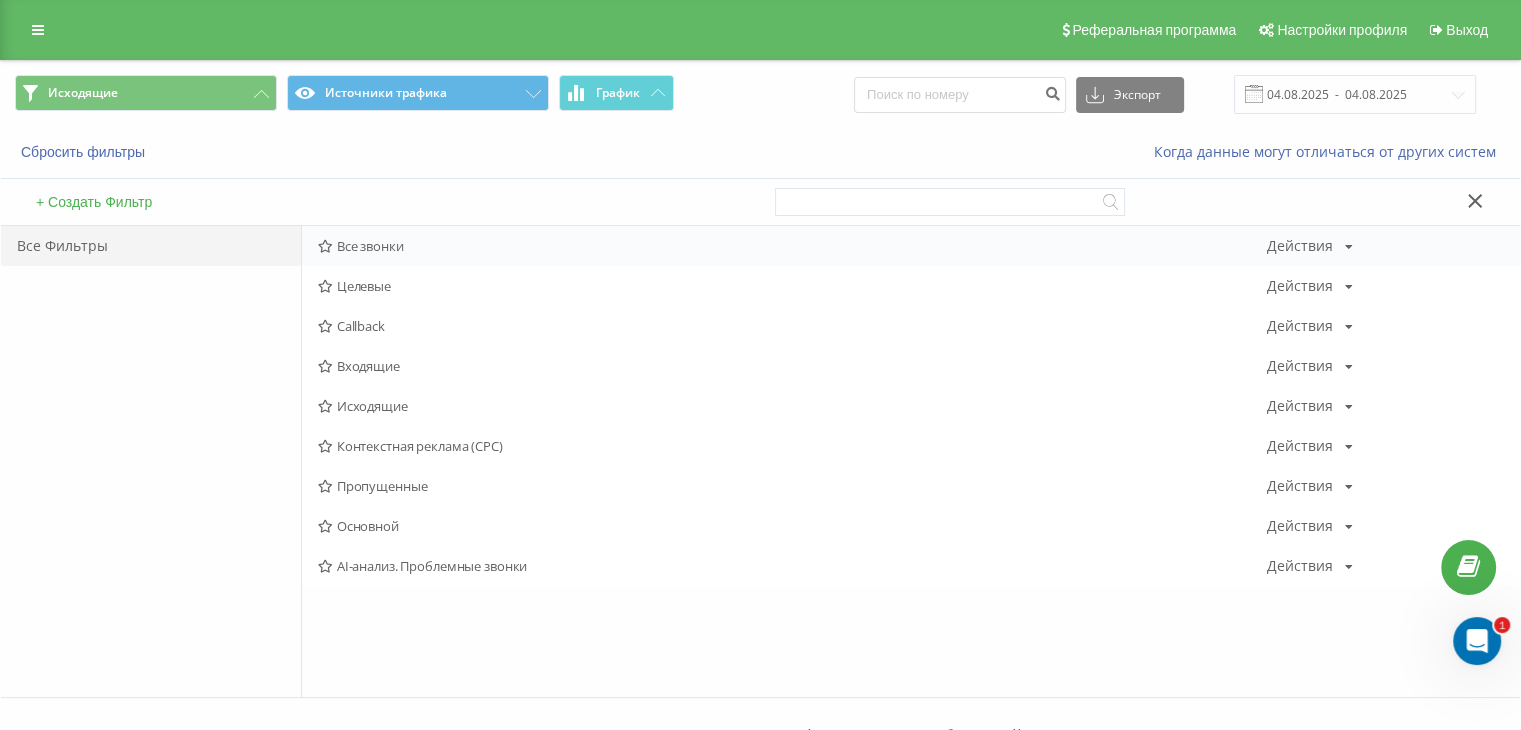 click on "Все звонки" at bounding box center [792, 246] 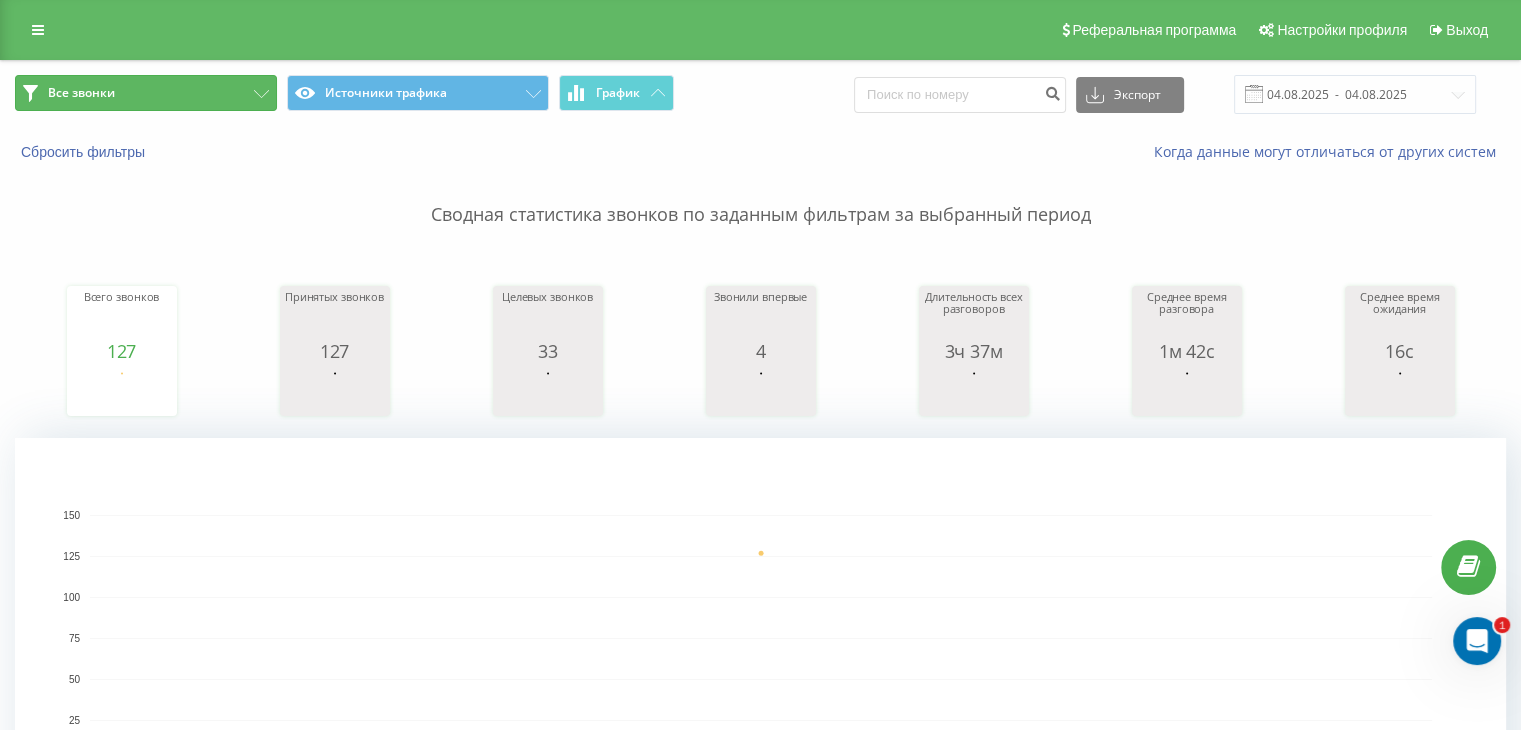 click on "Все звонки" at bounding box center (146, 93) 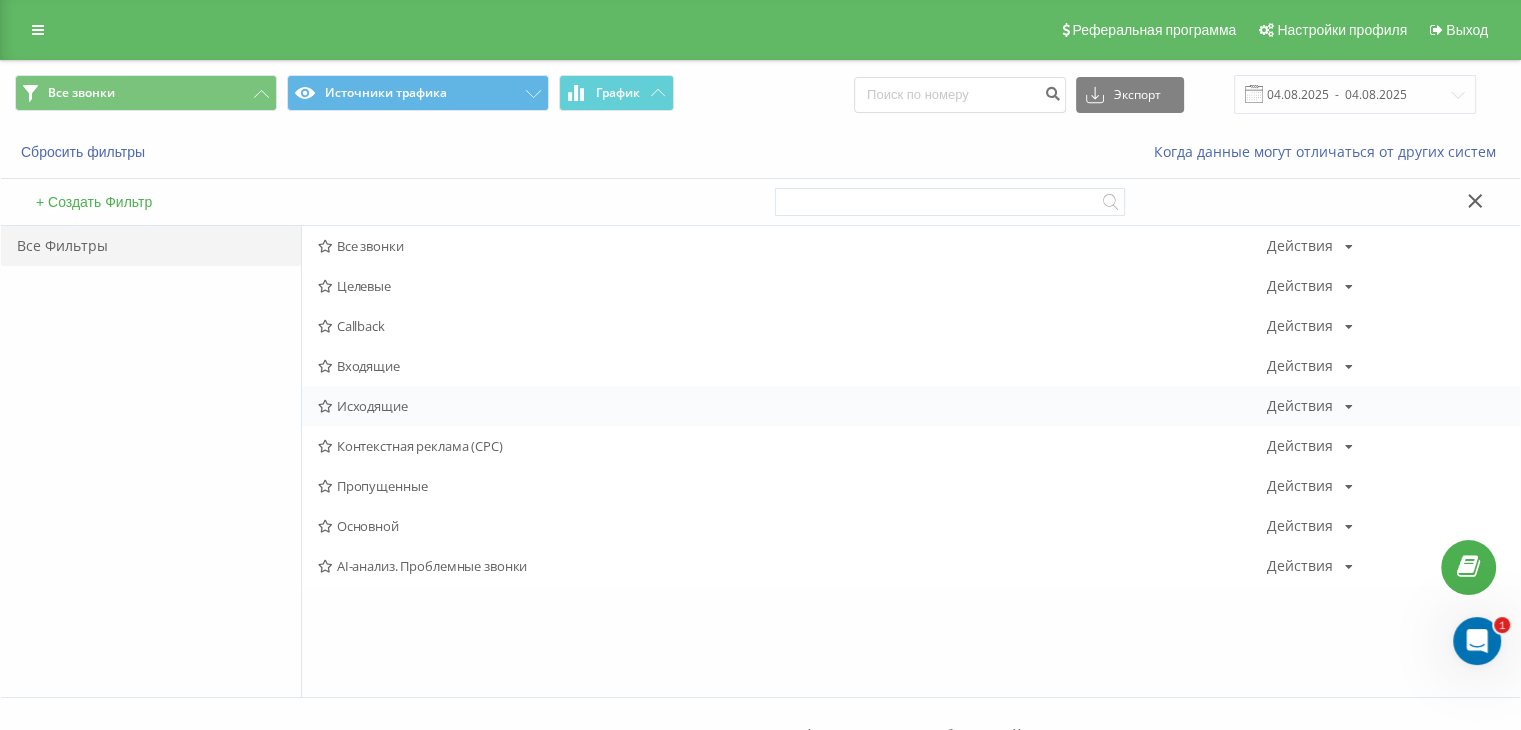 click on "Исходящие" at bounding box center [792, 406] 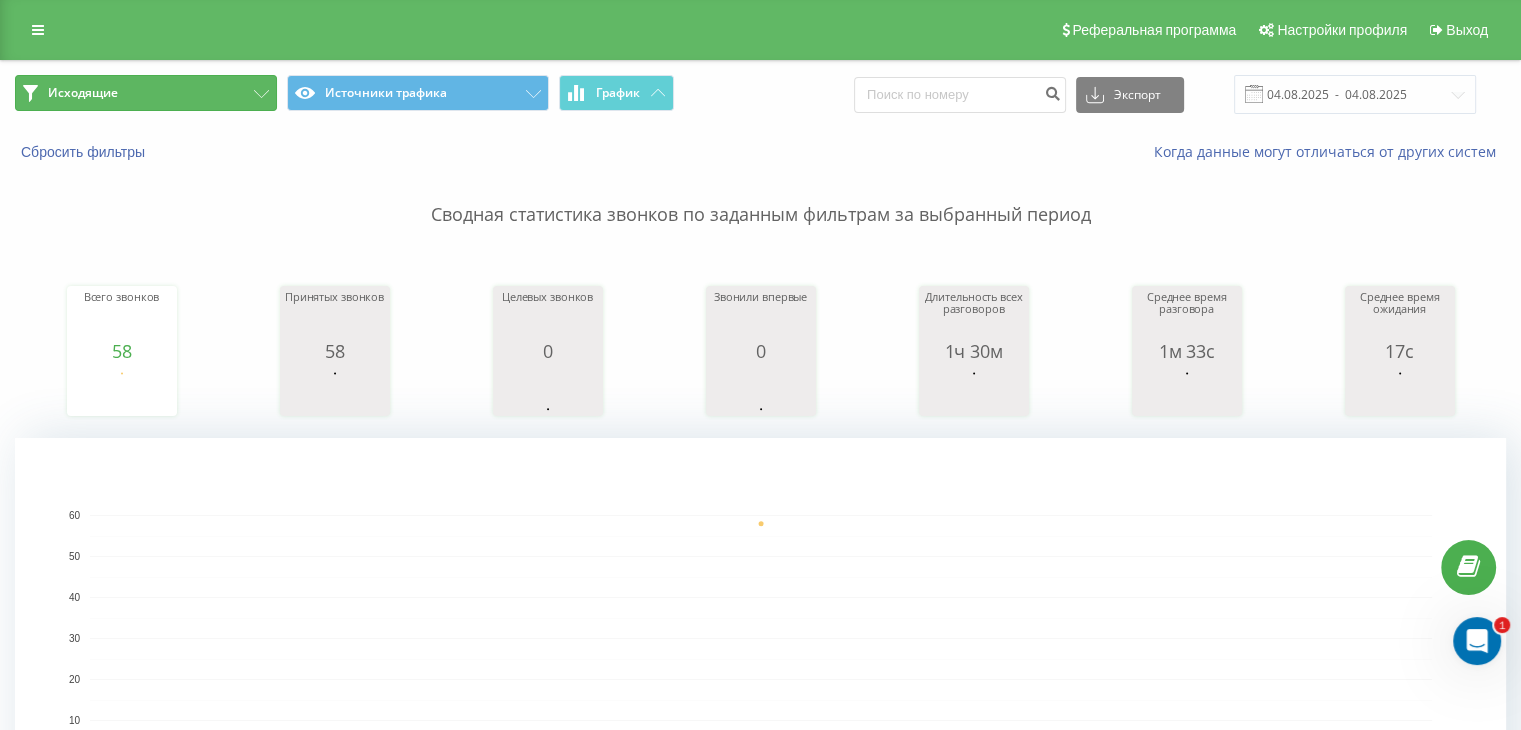 click on "Исходящие" at bounding box center [146, 93] 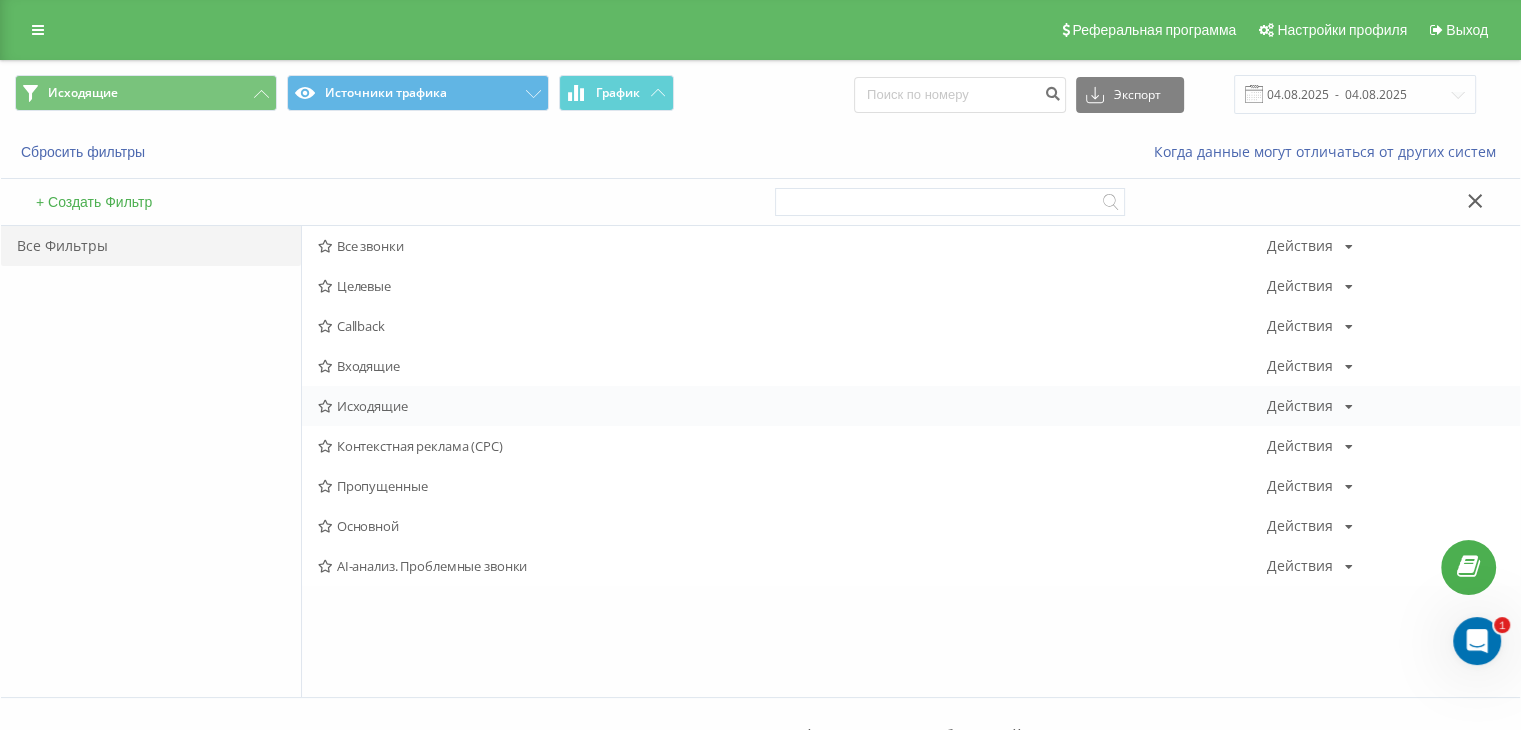 click on "Исходящие" at bounding box center (792, 406) 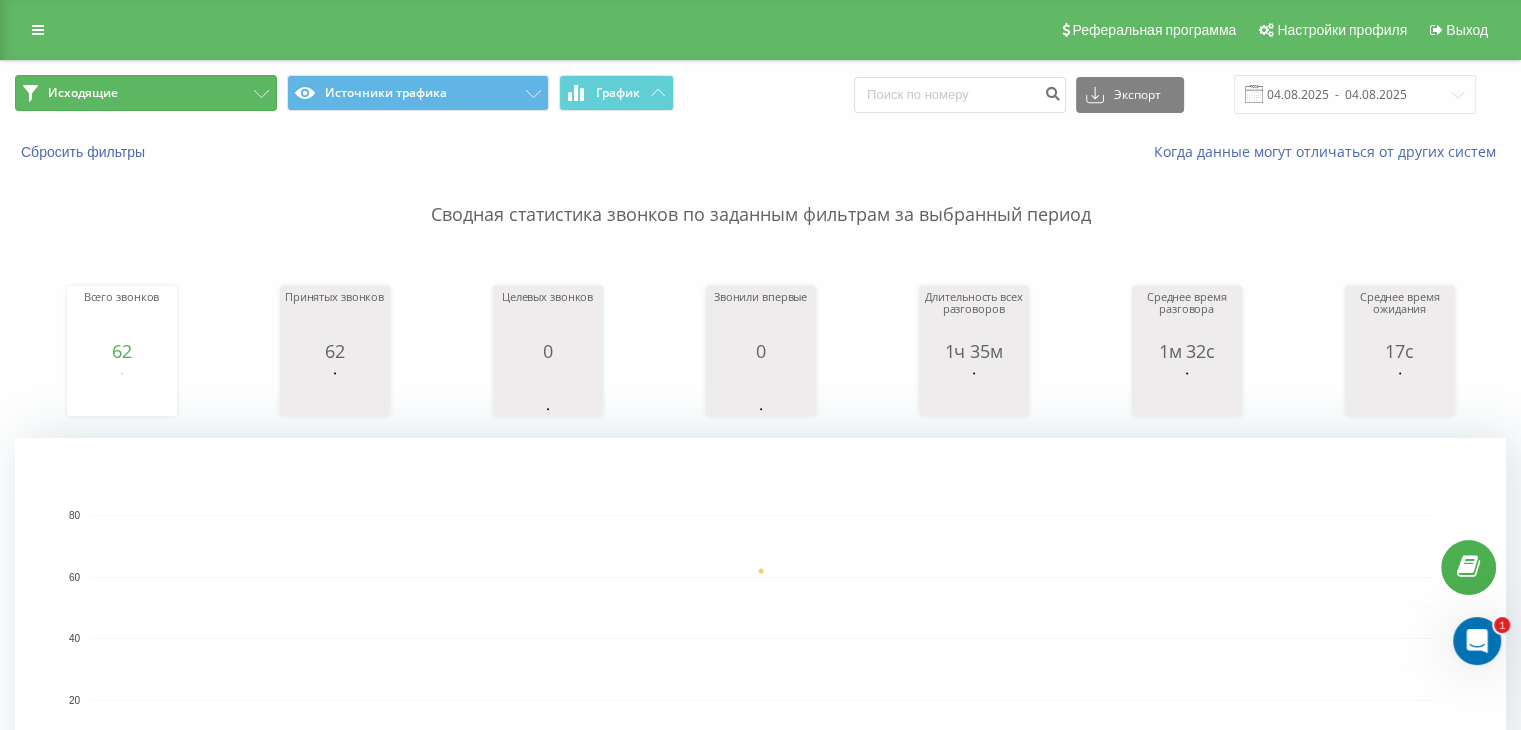 click on "Исходящие" at bounding box center (146, 93) 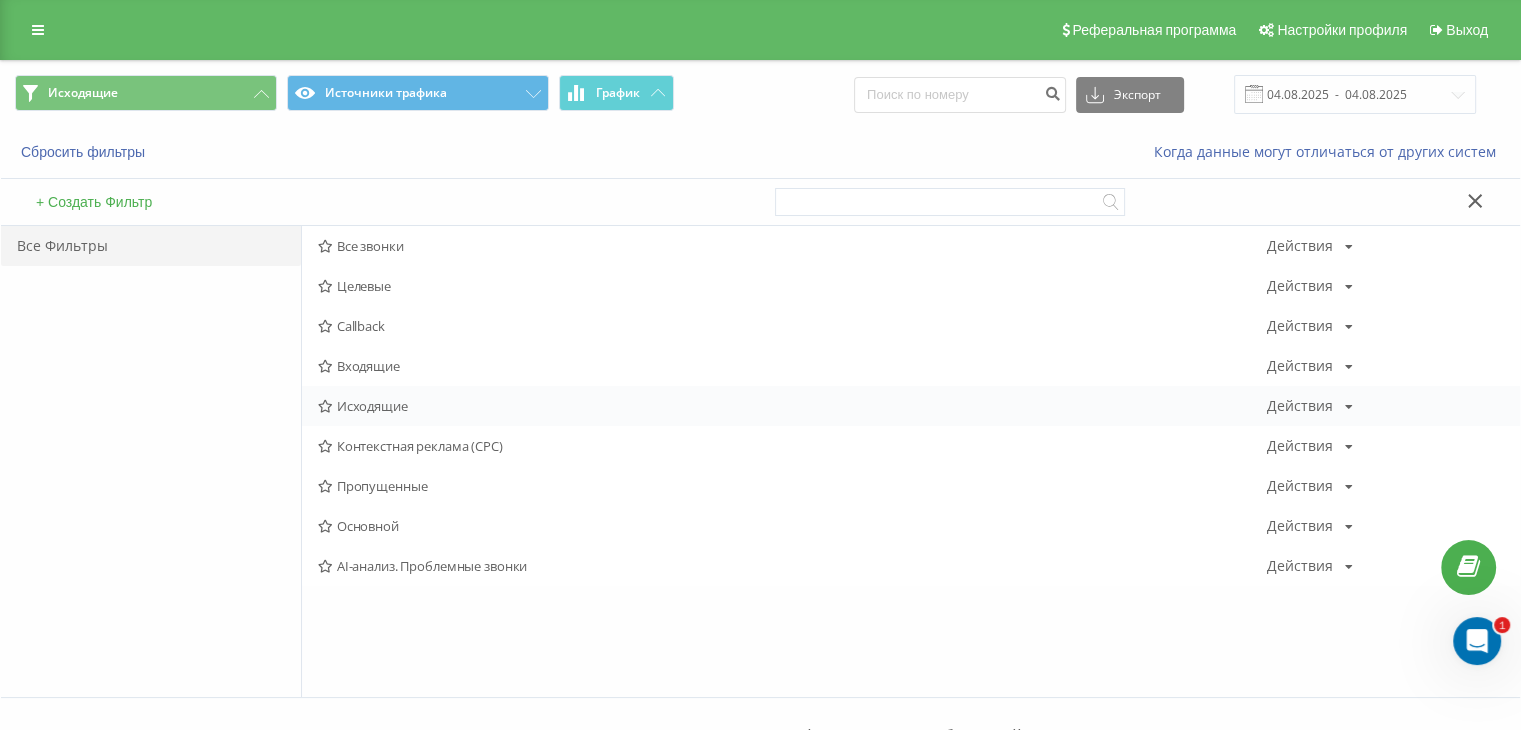 click on "Исходящие" at bounding box center (792, 406) 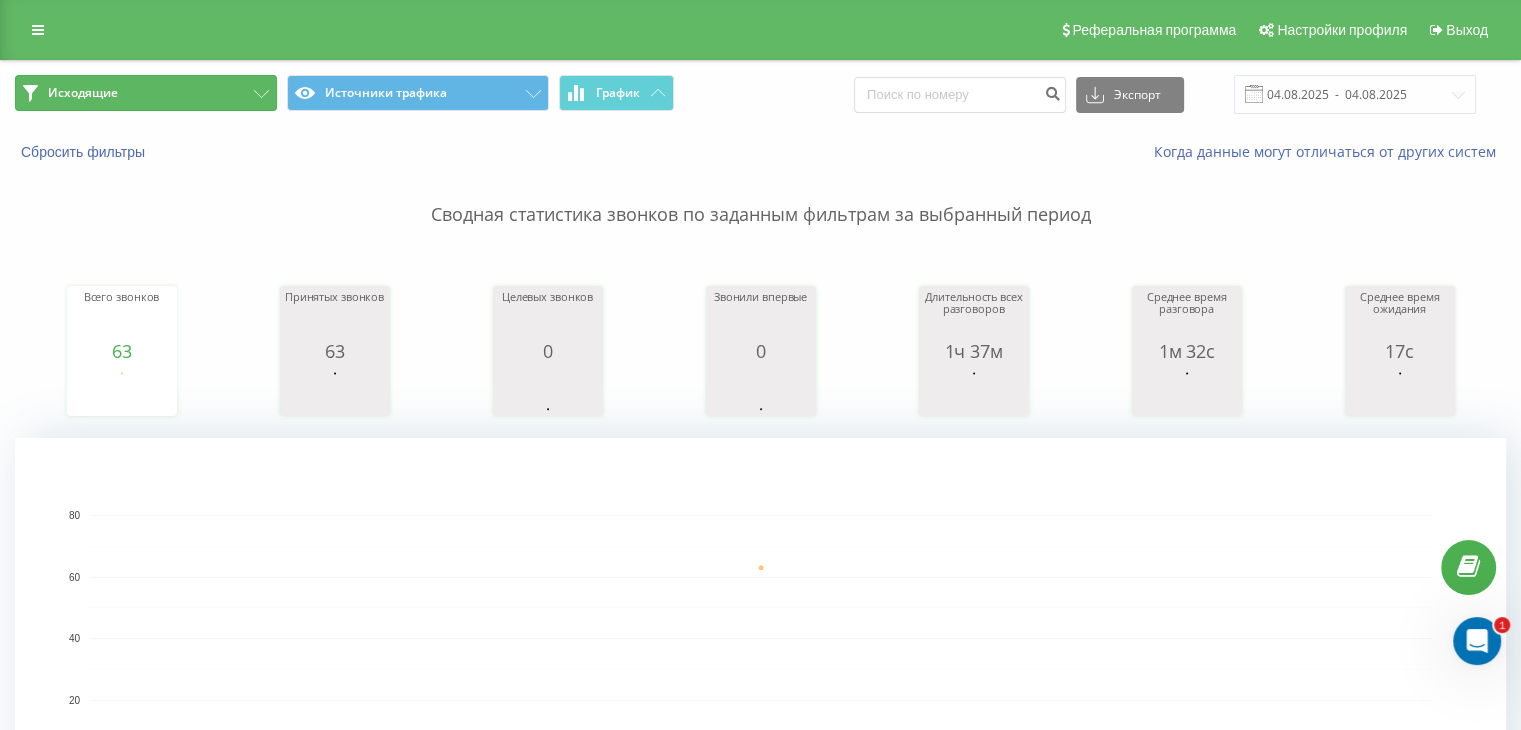 drag, startPoint x: 223, startPoint y: 95, endPoint x: 267, endPoint y: 138, distance: 61.522354 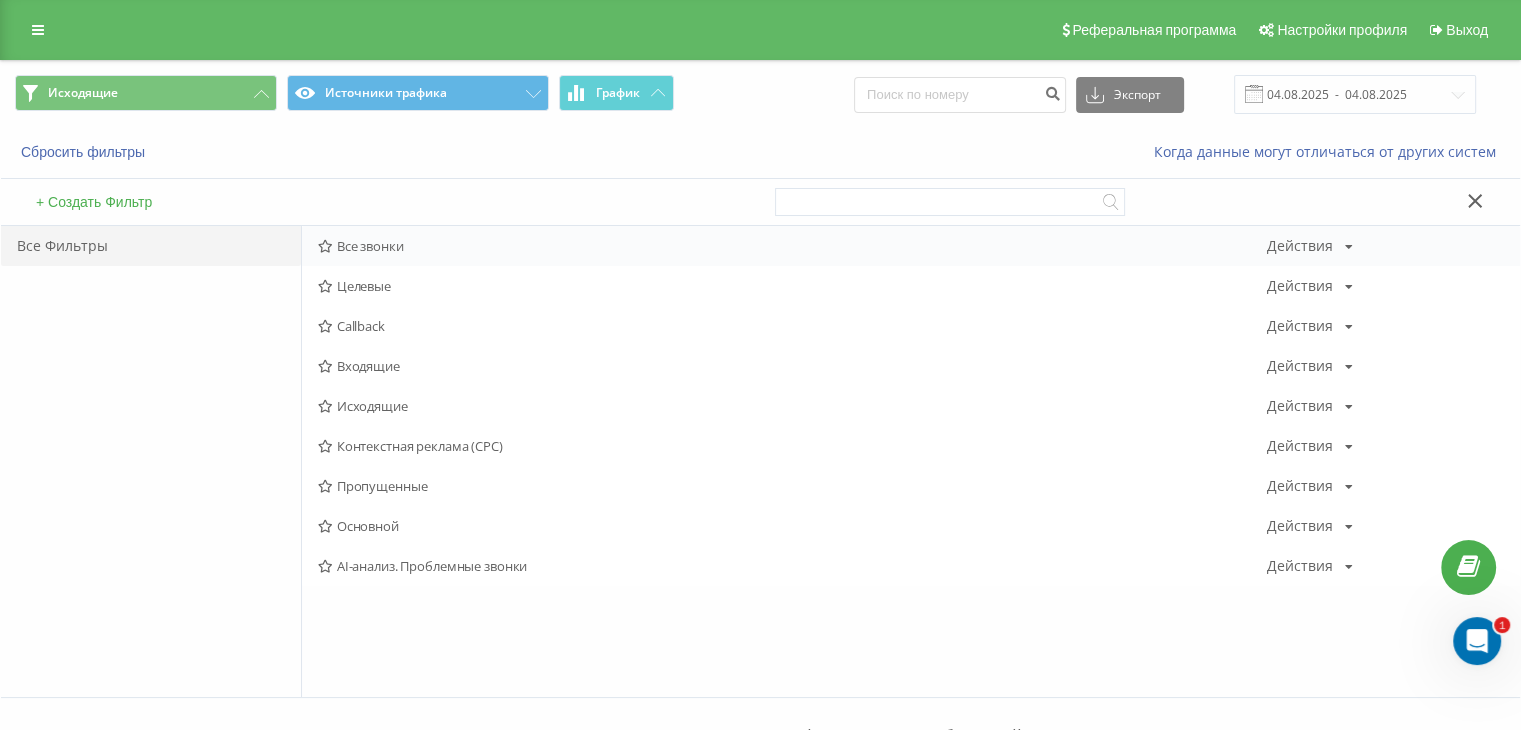 click on "Все звонки Действия Редактировать Копировать Удалить По умолчанию Поделиться" at bounding box center [911, 246] 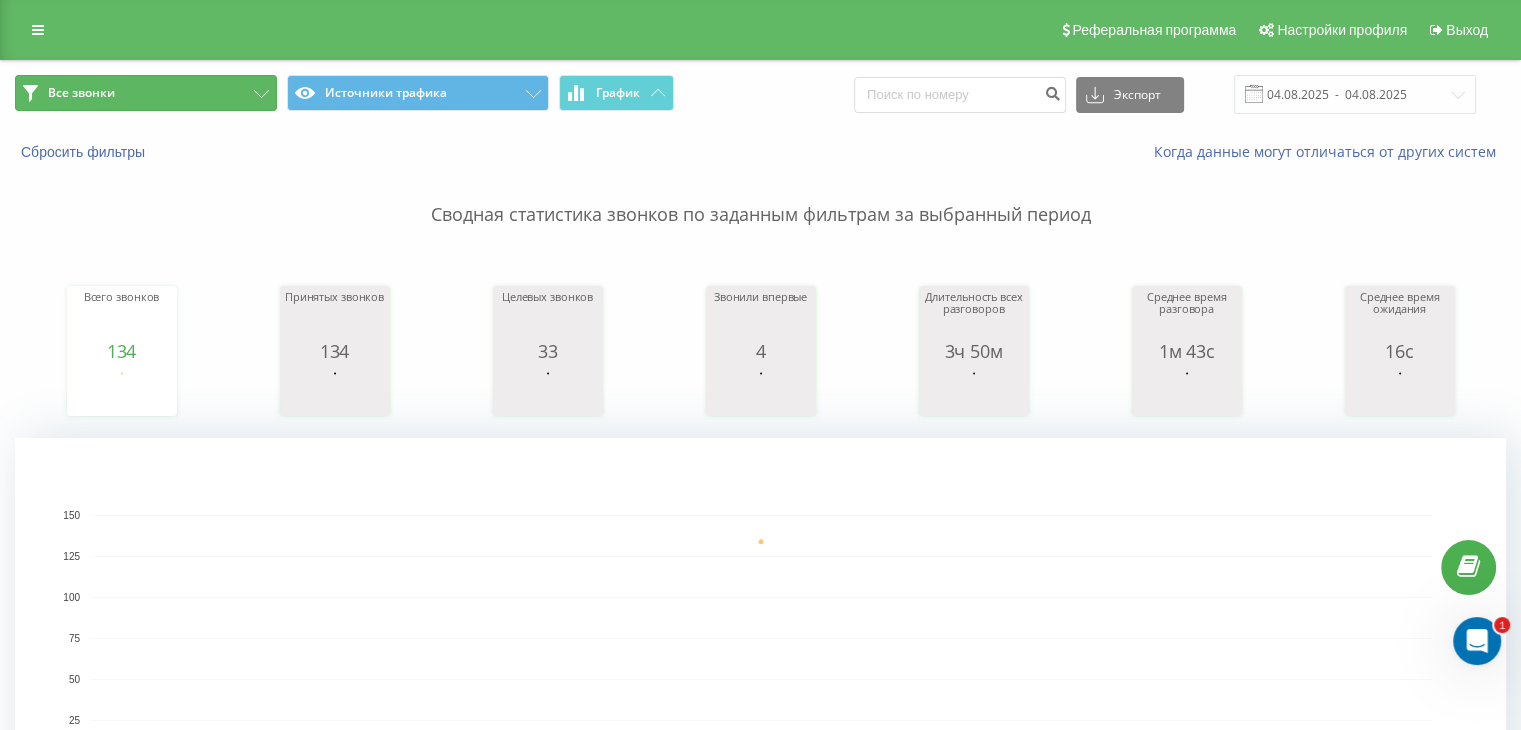 click on "Все звонки" at bounding box center (146, 93) 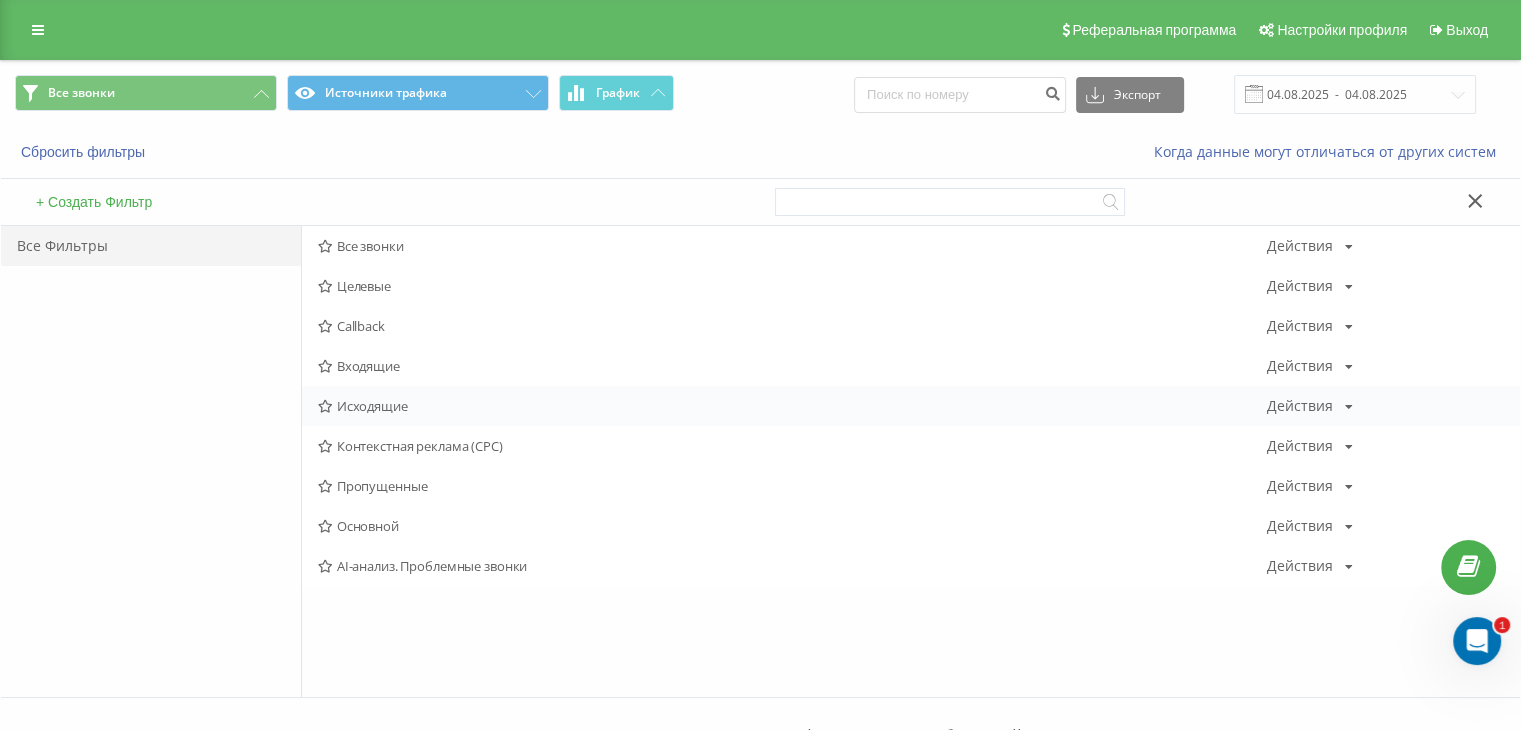 click on "Исходящие" at bounding box center (792, 406) 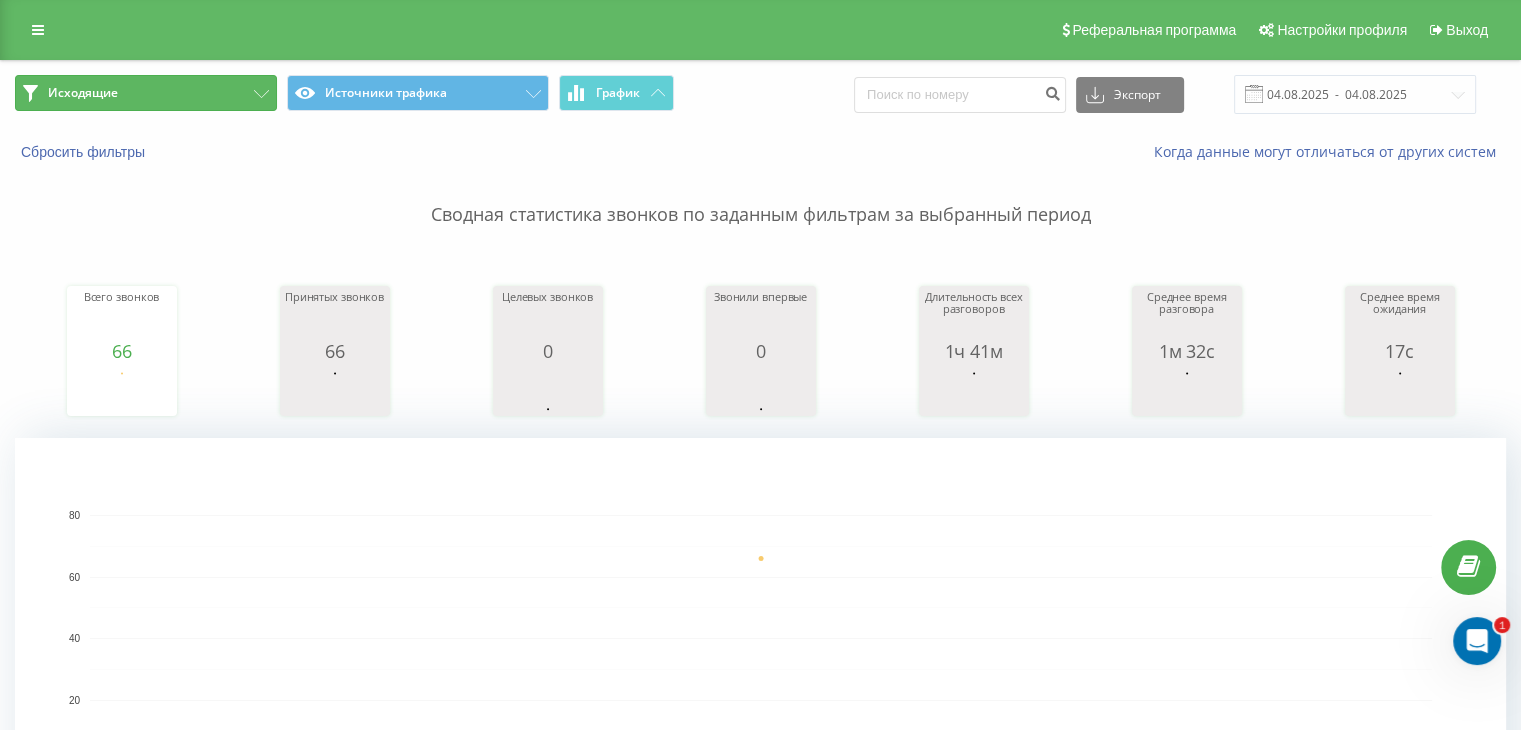 drag, startPoint x: 169, startPoint y: 88, endPoint x: 231, endPoint y: 164, distance: 98.0816 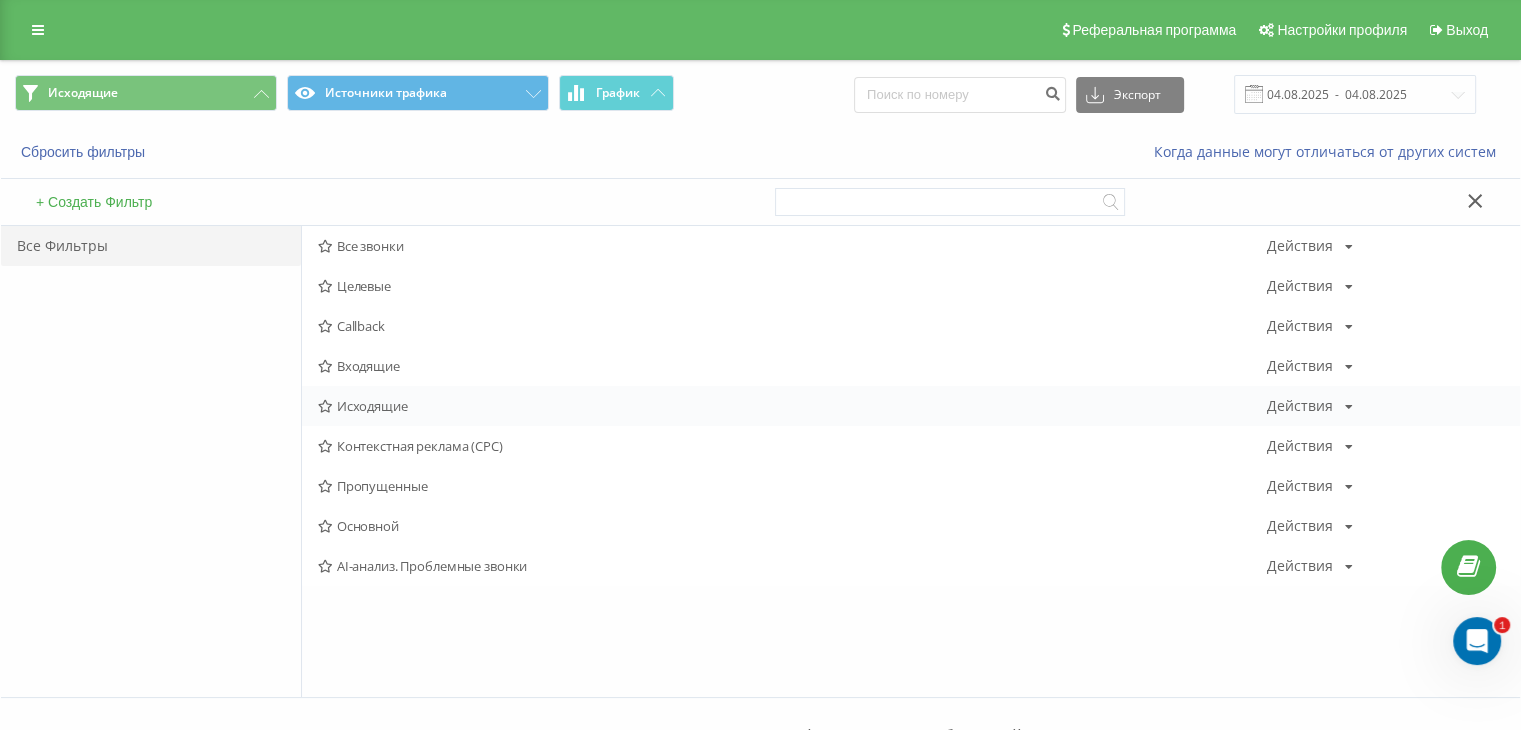 click on "Исходящие" at bounding box center [792, 406] 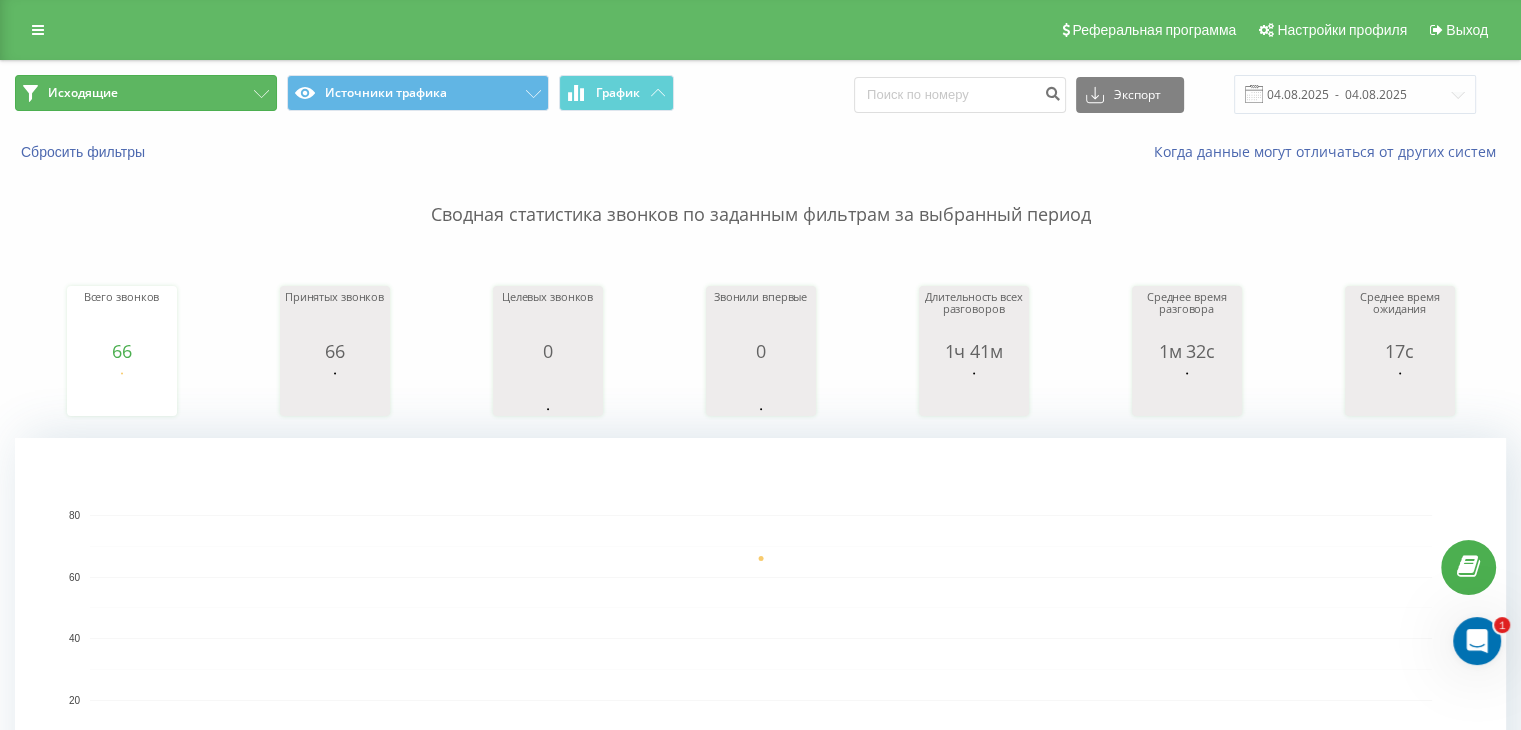 click on "Исходящие" at bounding box center (146, 93) 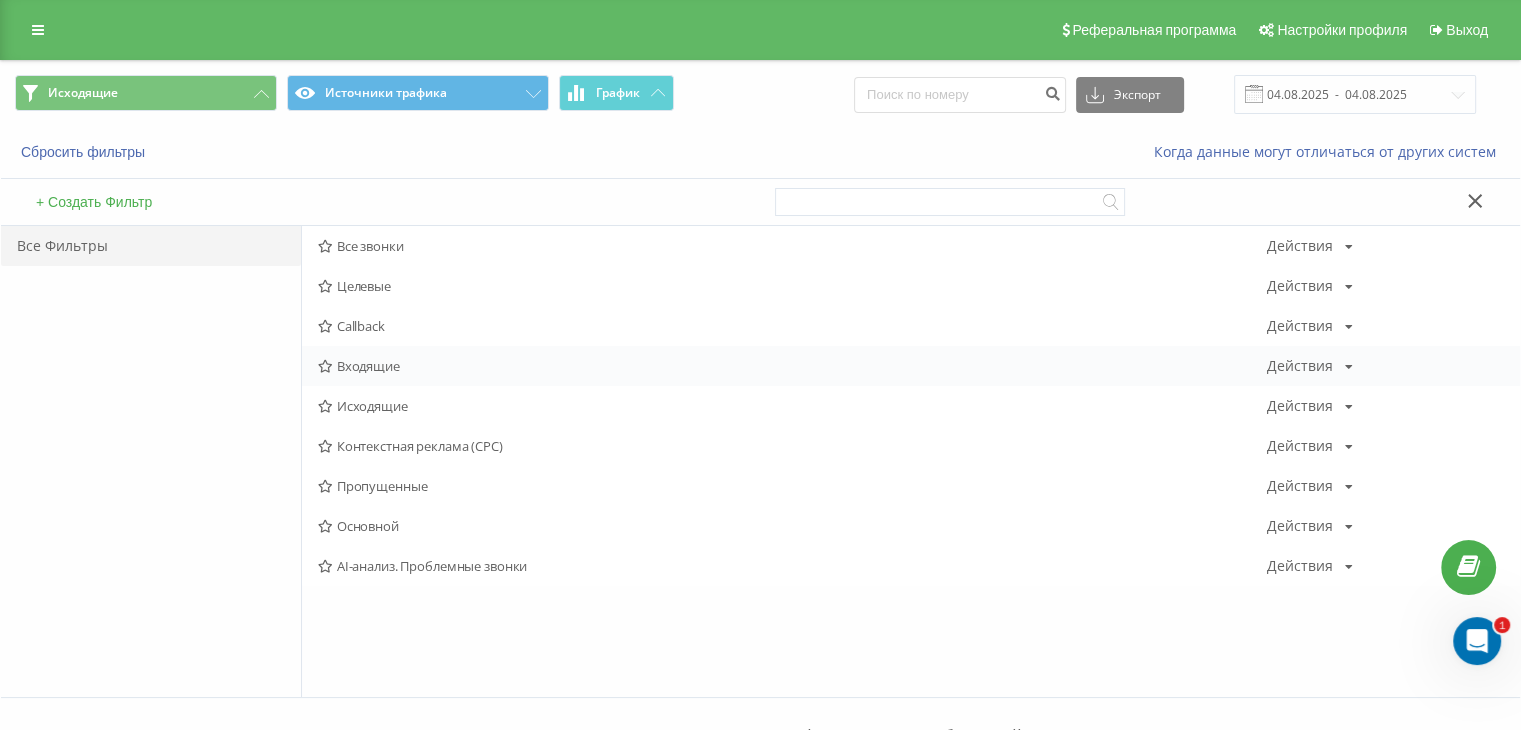 click on "Входящие" at bounding box center (792, 366) 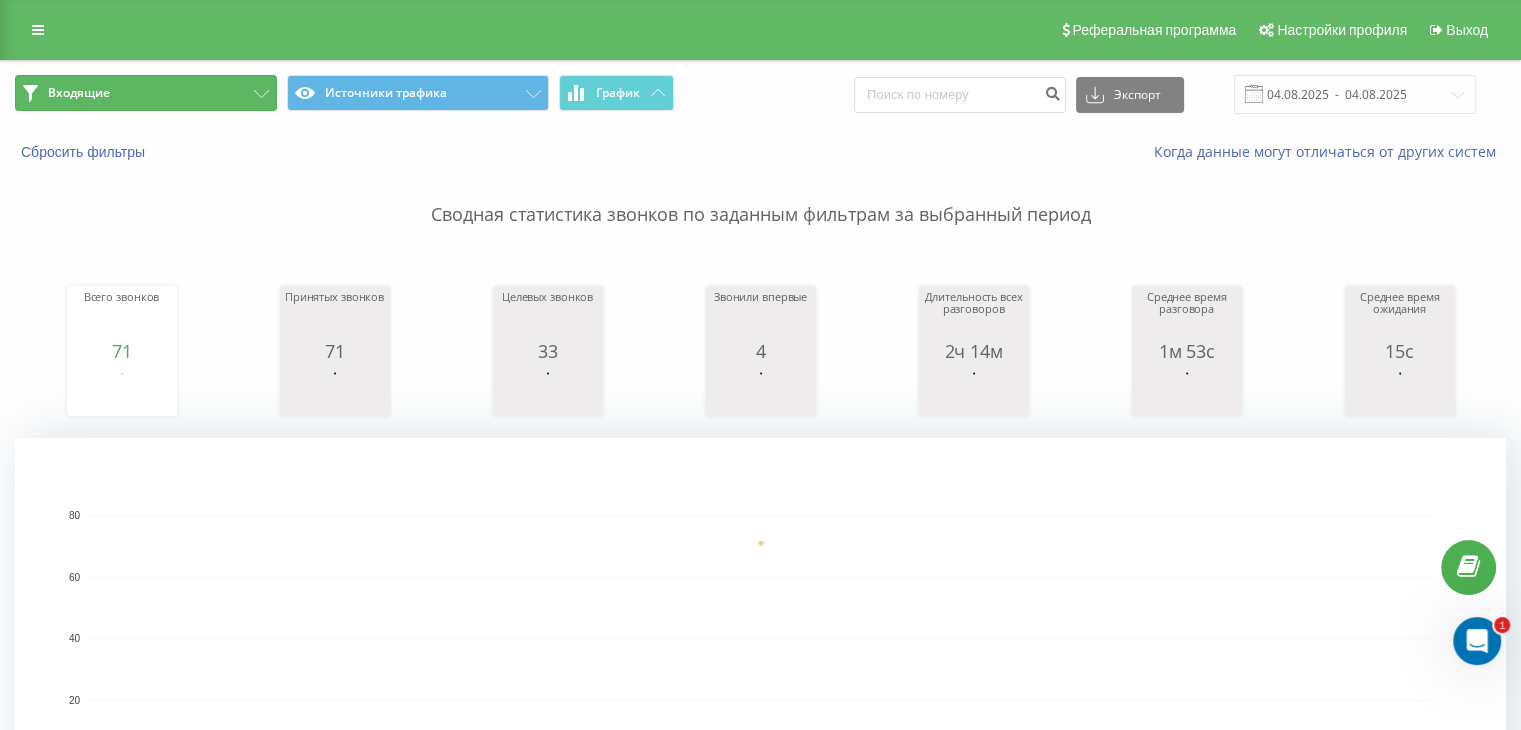 click on "Входящие" at bounding box center [146, 93] 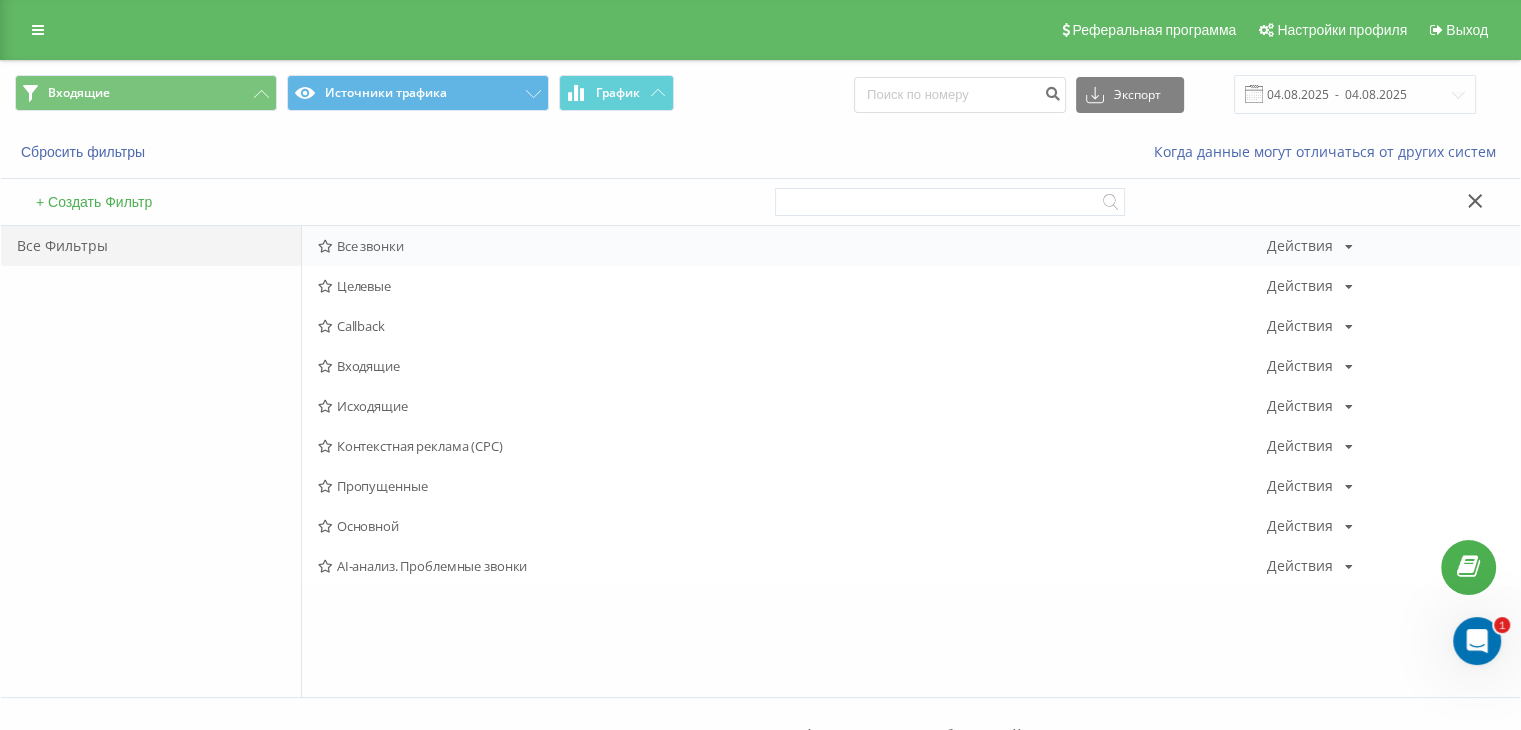click on "Все звонки" at bounding box center (792, 246) 